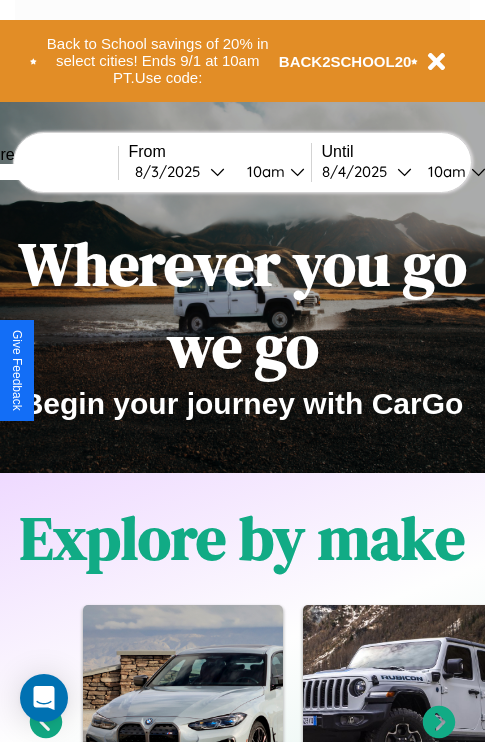 scroll, scrollTop: 1285, scrollLeft: 0, axis: vertical 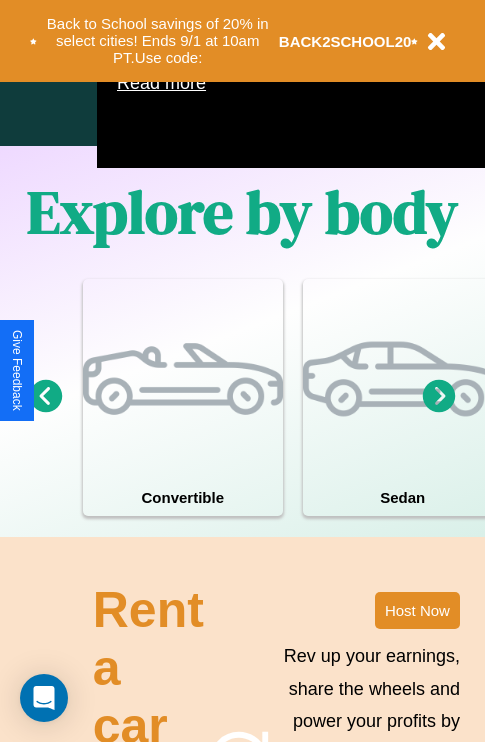 click 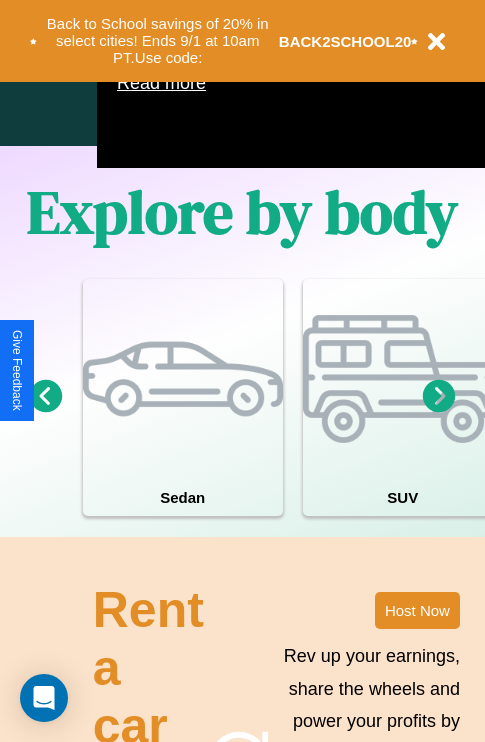 click 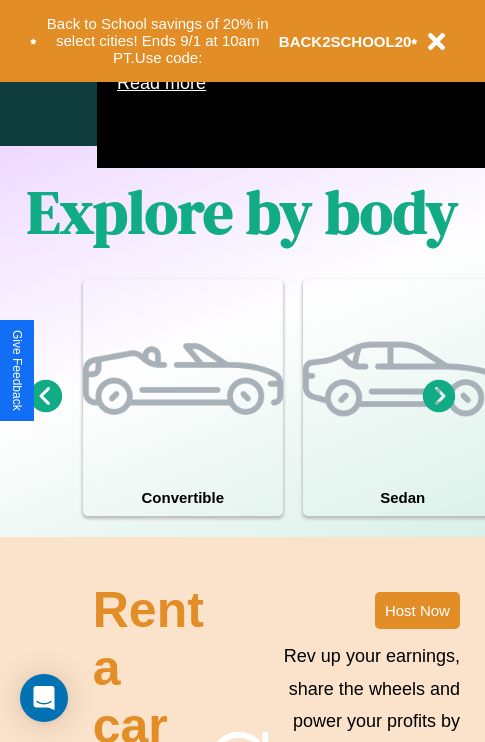 click 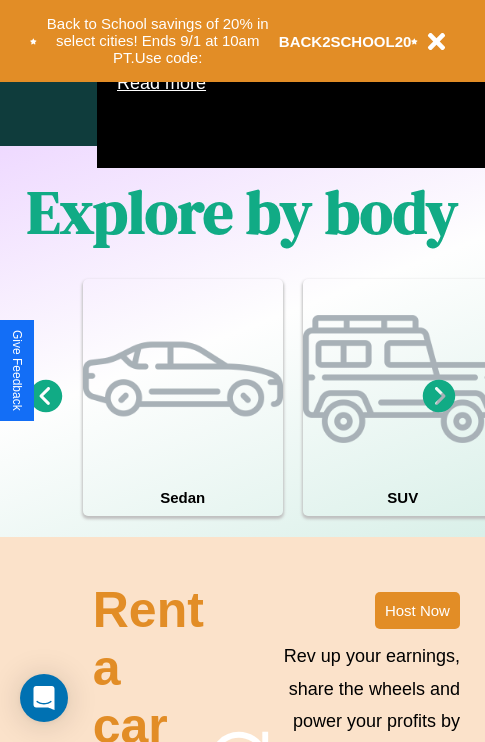click 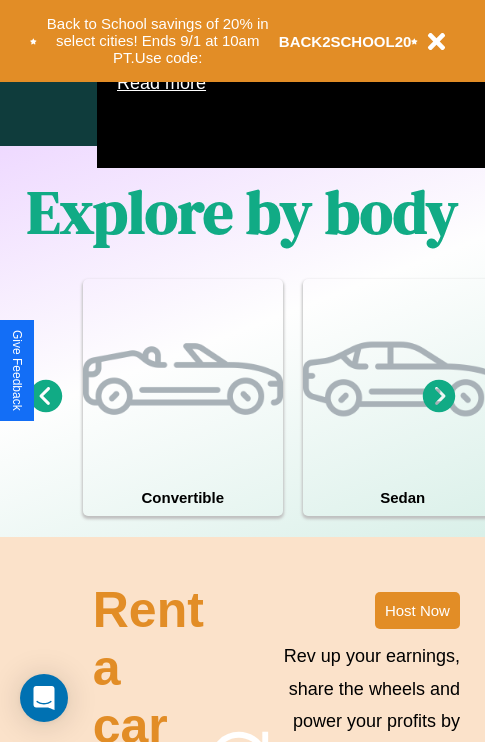 click 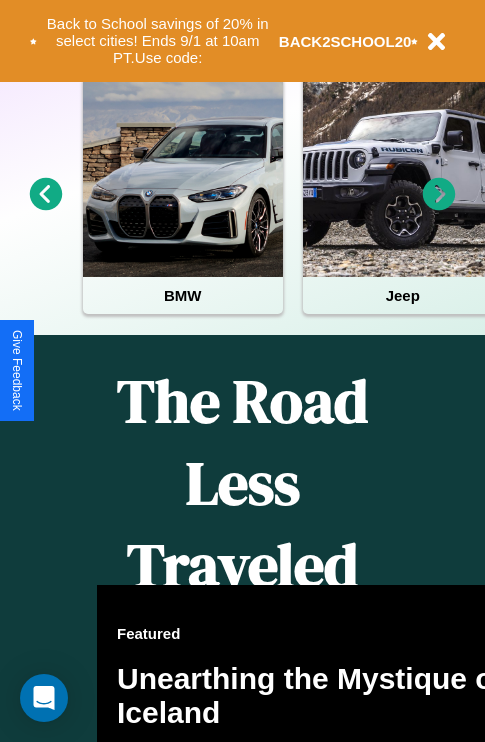 scroll, scrollTop: 308, scrollLeft: 0, axis: vertical 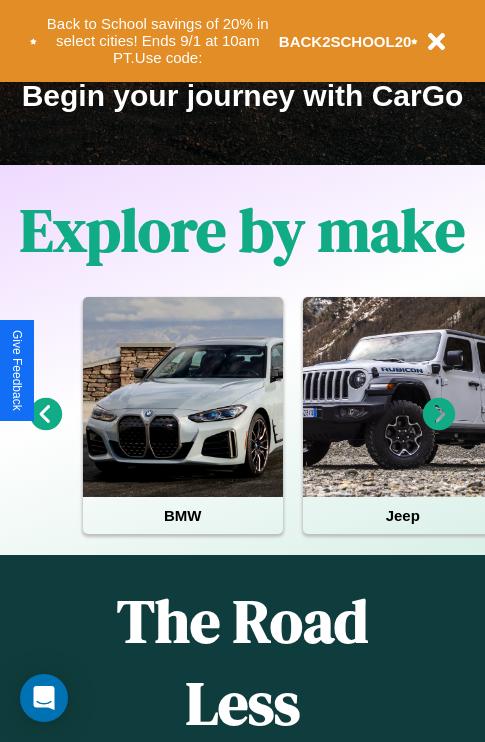 click 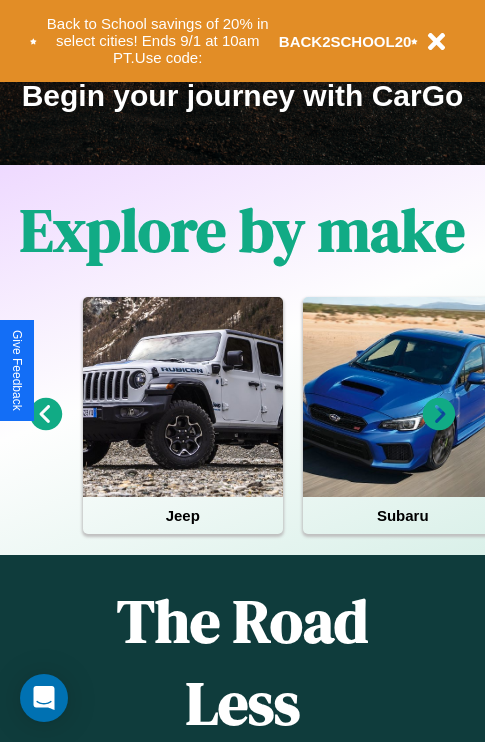 click 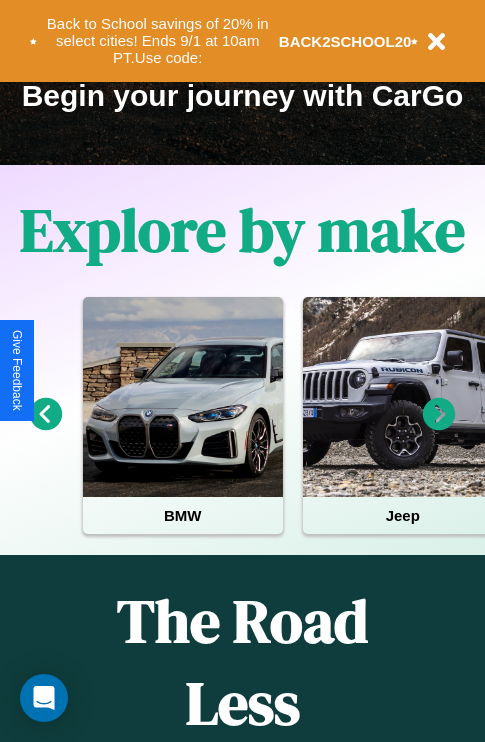 click 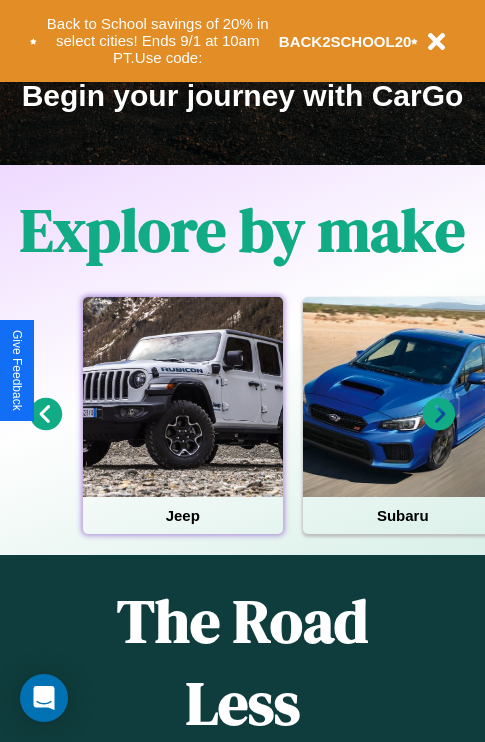 click at bounding box center [183, 397] 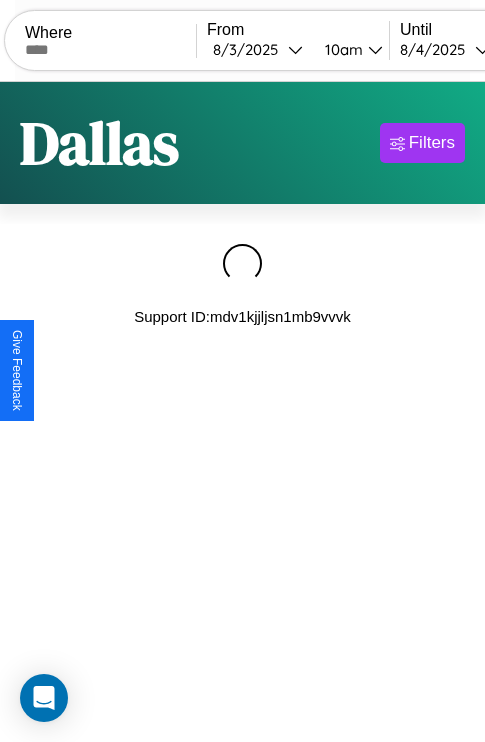 scroll, scrollTop: 0, scrollLeft: 0, axis: both 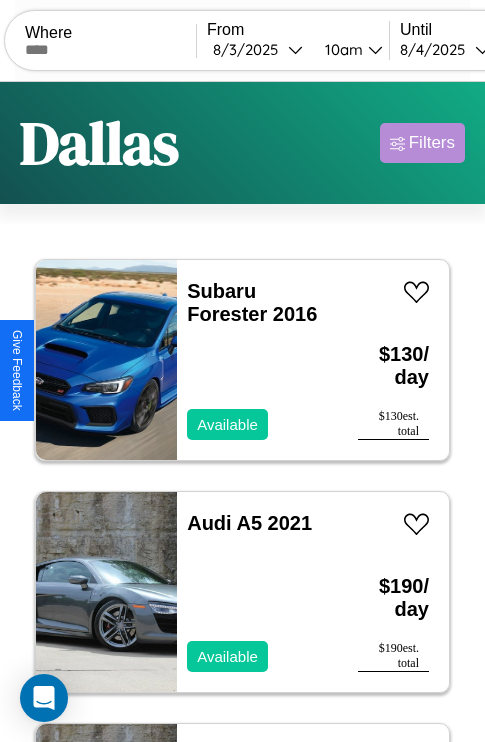 click on "Filters" at bounding box center (432, 143) 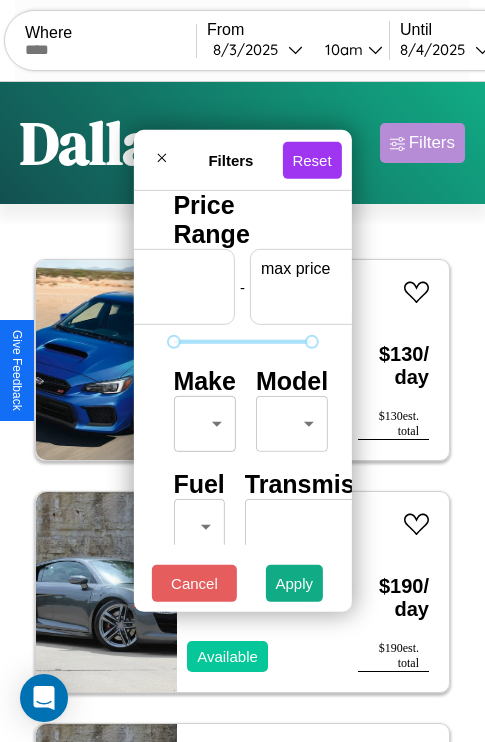scroll, scrollTop: 0, scrollLeft: 124, axis: horizontal 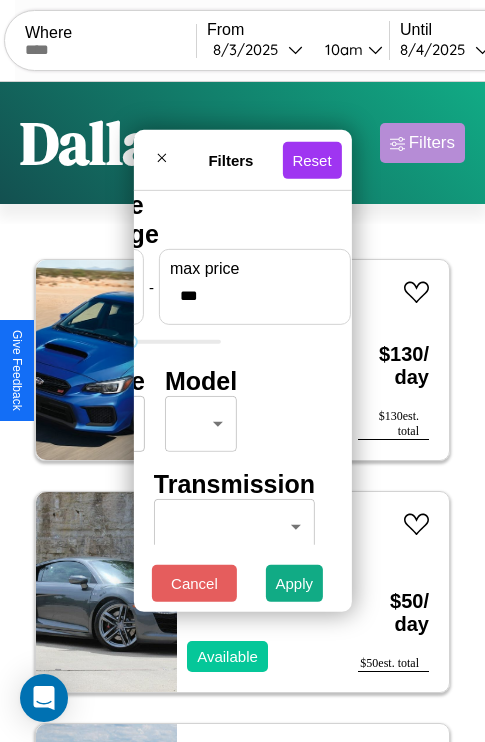 type on "***" 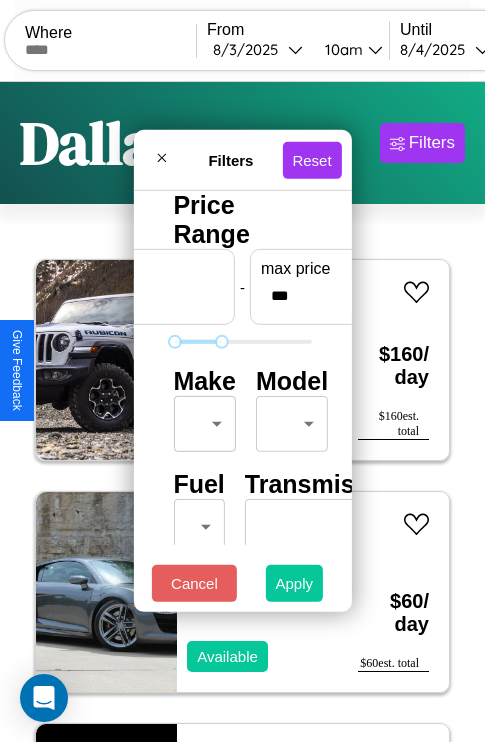 type on "*" 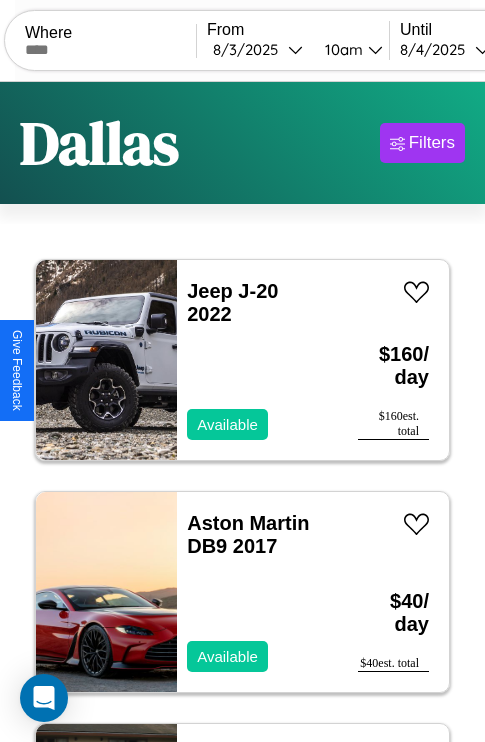 scroll, scrollTop: 79, scrollLeft: 0, axis: vertical 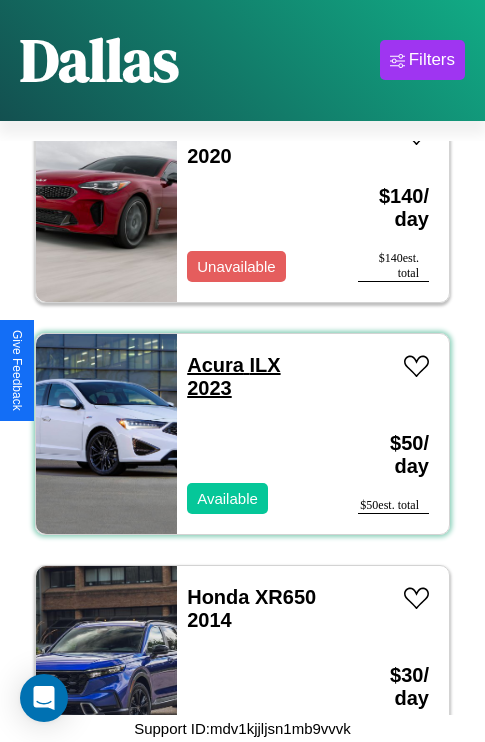click on "Acura   ILX   2023" at bounding box center [233, 376] 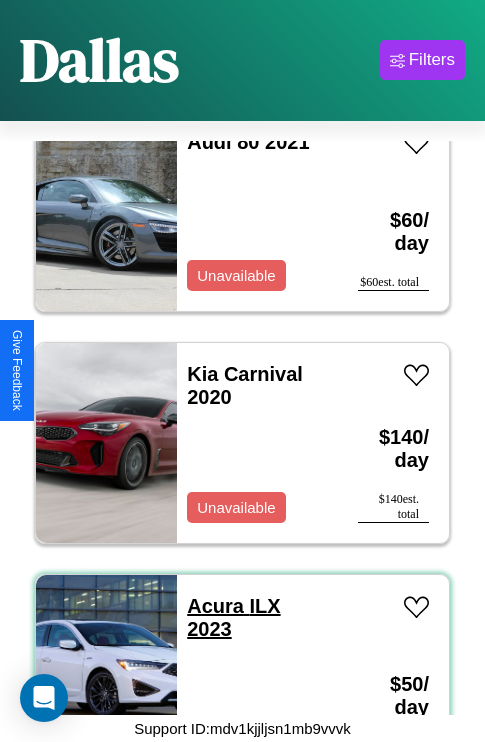 scroll, scrollTop: 1931, scrollLeft: 0, axis: vertical 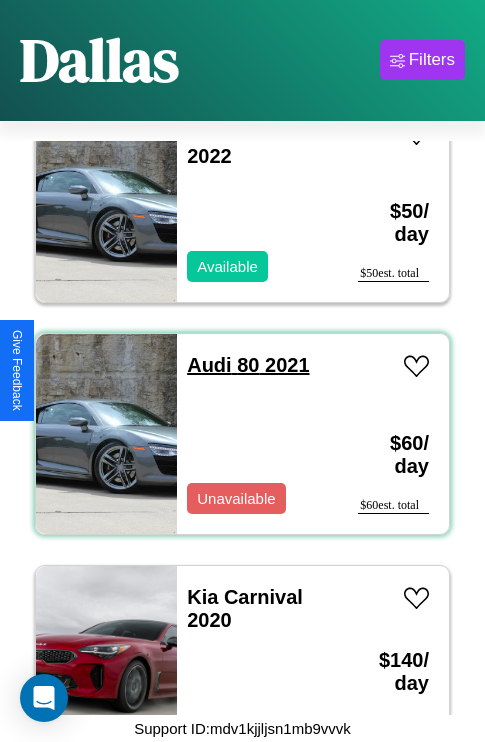 click on "Audi   80   2021" at bounding box center (248, 365) 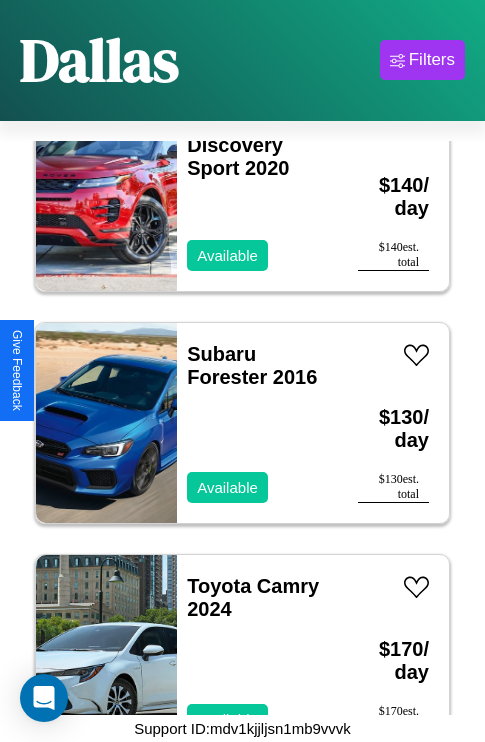 scroll, scrollTop: 3323, scrollLeft: 0, axis: vertical 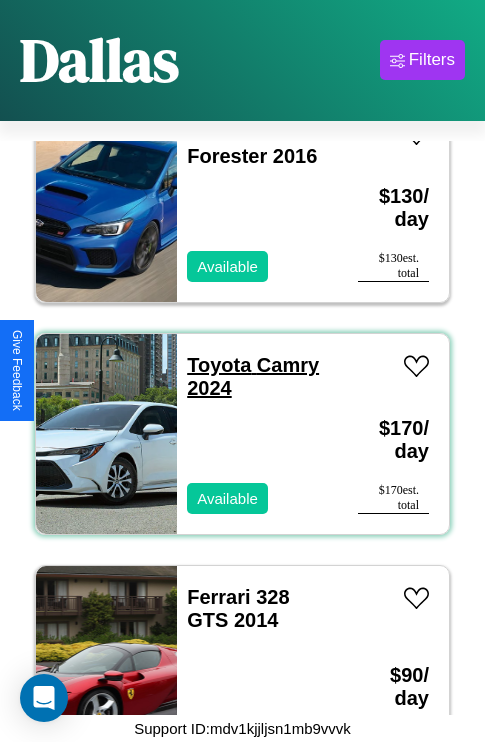 click on "Toyota   Camry   2024" at bounding box center [253, 376] 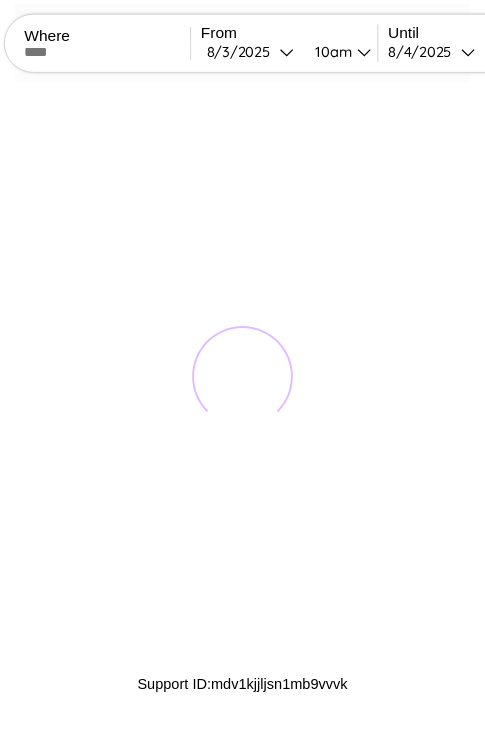 scroll, scrollTop: 0, scrollLeft: 0, axis: both 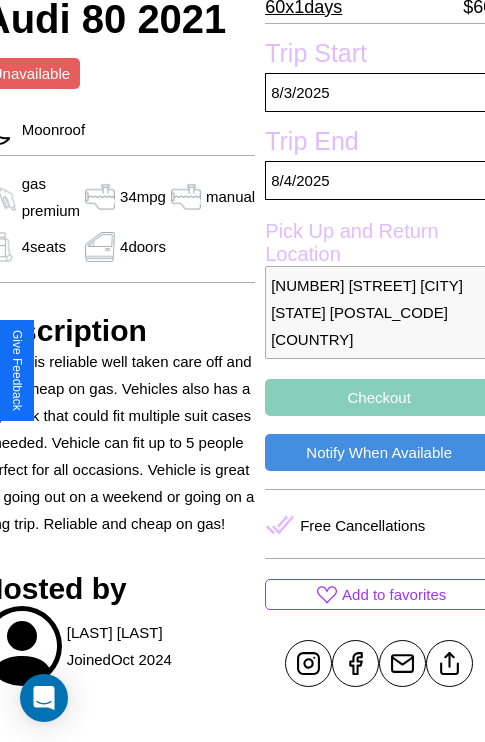click on "Checkout" at bounding box center (379, 397) 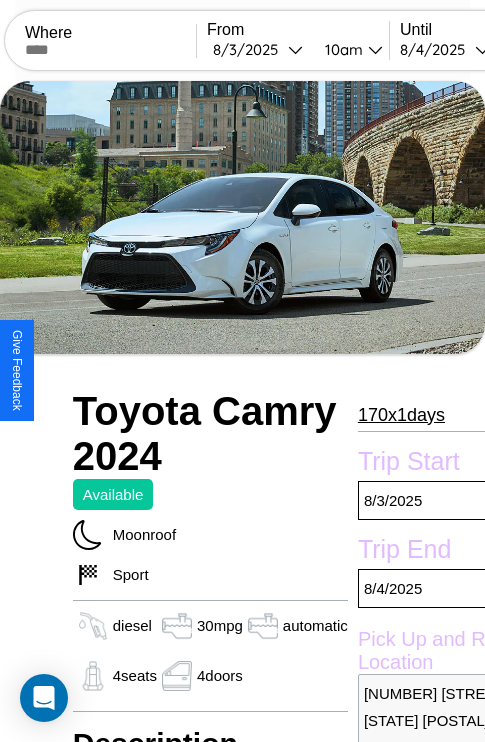 scroll, scrollTop: 336, scrollLeft: 88, axis: both 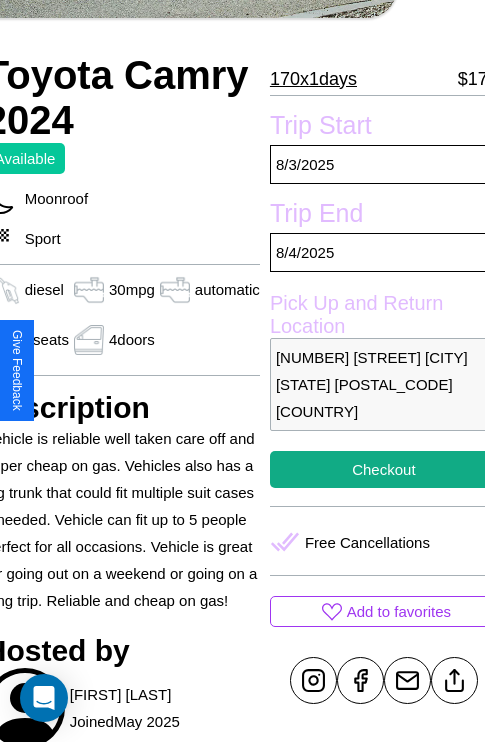 click on "[NUMBER] [STREET] [CITY] [STATE] [POSTAL_CODE] [COUNTRY]" at bounding box center [384, 384] 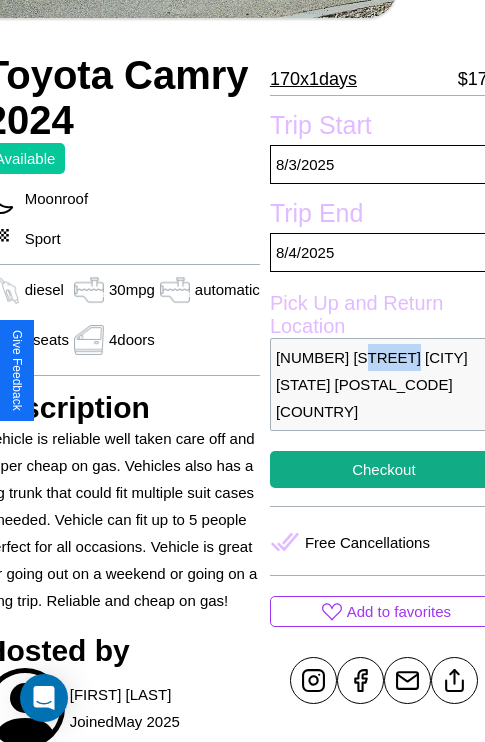 click on "[NUMBER] [STREET] [CITY] [STATE] [POSTAL_CODE] [COUNTRY]" at bounding box center (384, 384) 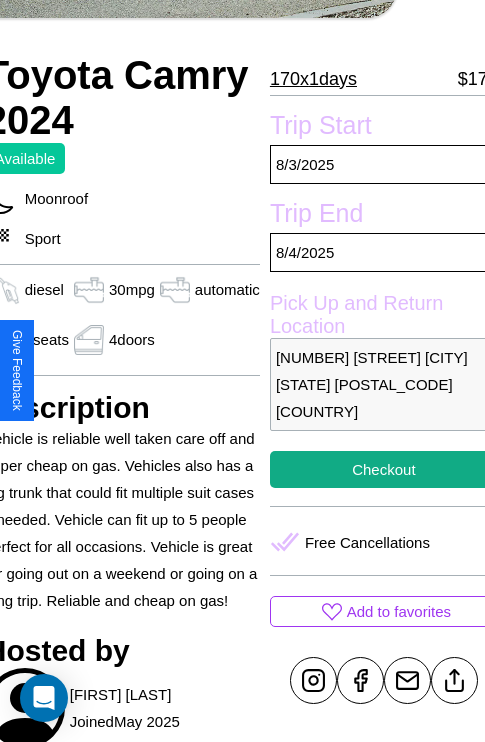 click on "7222 Union Street  Dallas Texas 55566 United States" at bounding box center [384, 384] 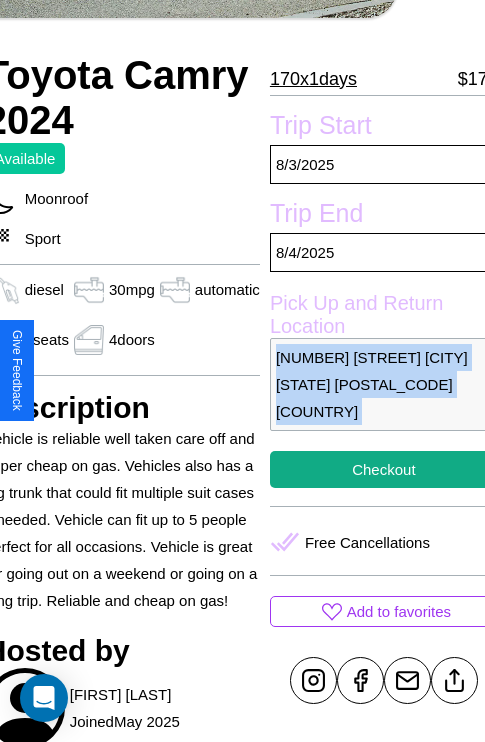 click on "7222 Union Street  Dallas Texas 55566 United States" at bounding box center (384, 384) 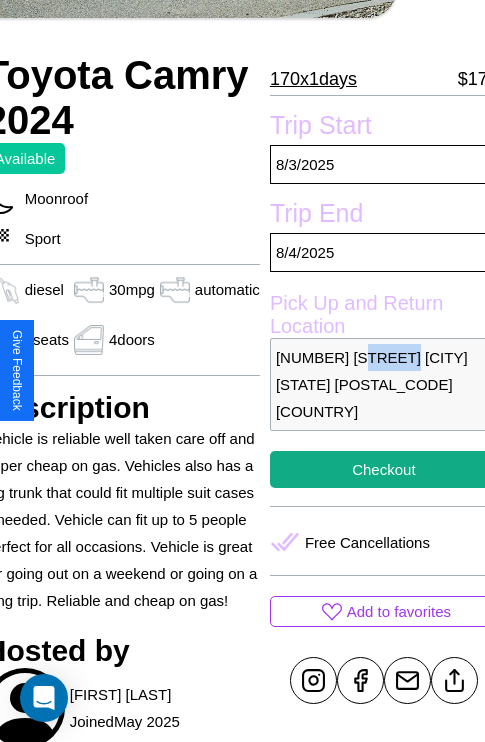 click on "7222 Union Street  Dallas Texas 55566 United States" at bounding box center (384, 384) 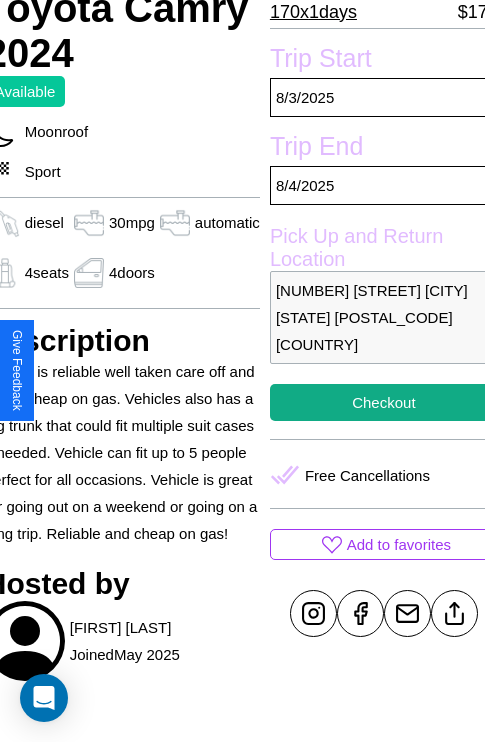scroll, scrollTop: 408, scrollLeft: 88, axis: both 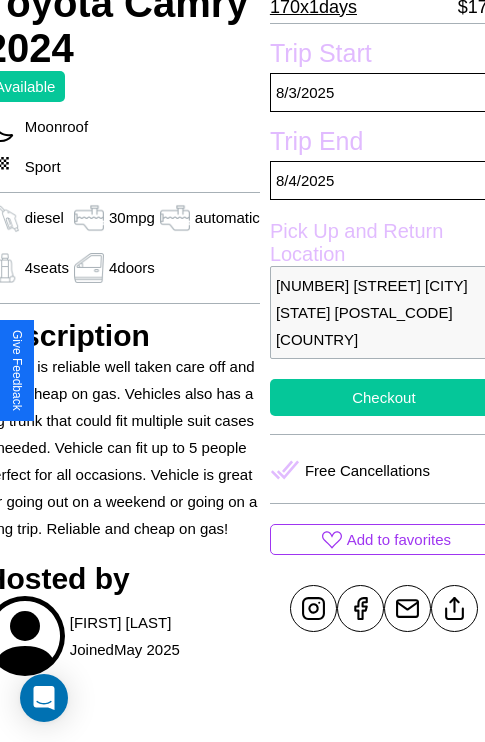 click on "Checkout" at bounding box center (384, 397) 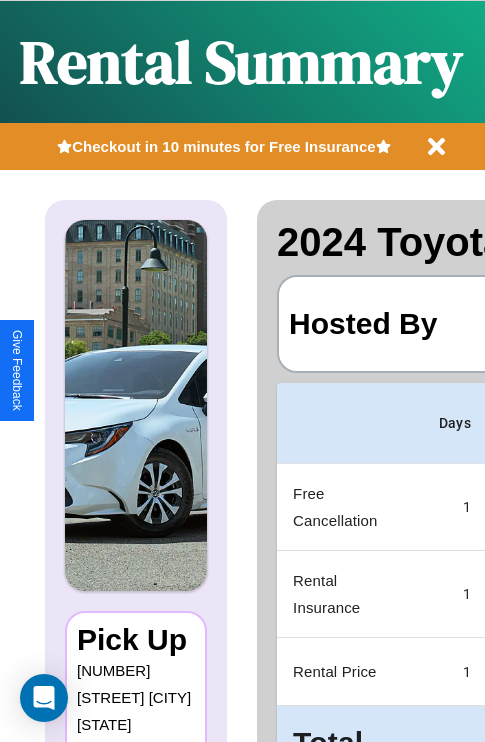 scroll, scrollTop: 0, scrollLeft: 378, axis: horizontal 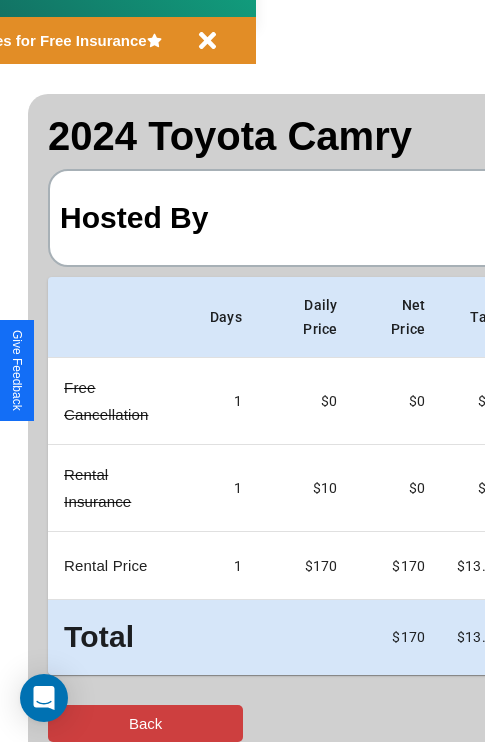 click on "Back" at bounding box center (145, 723) 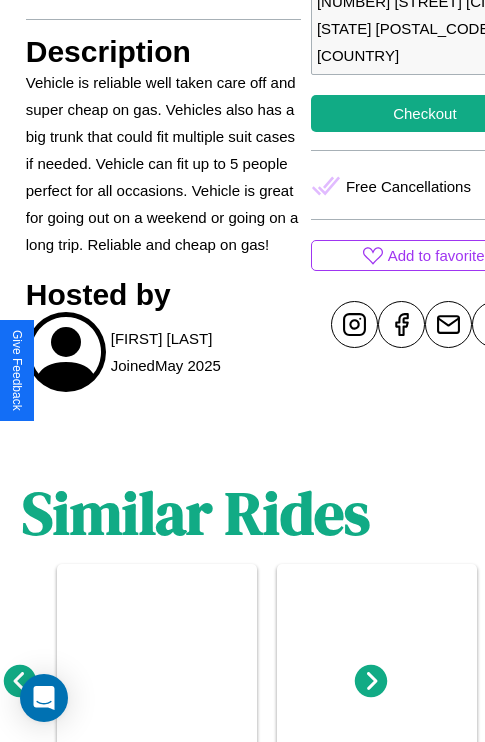 scroll, scrollTop: 845, scrollLeft: 30, axis: both 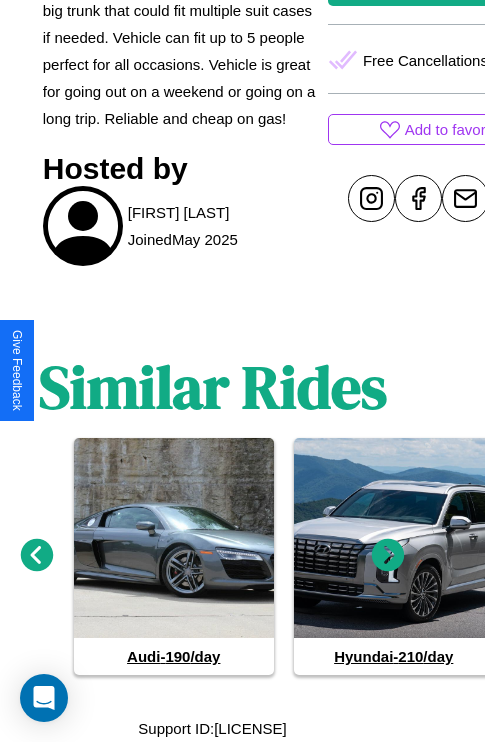 click 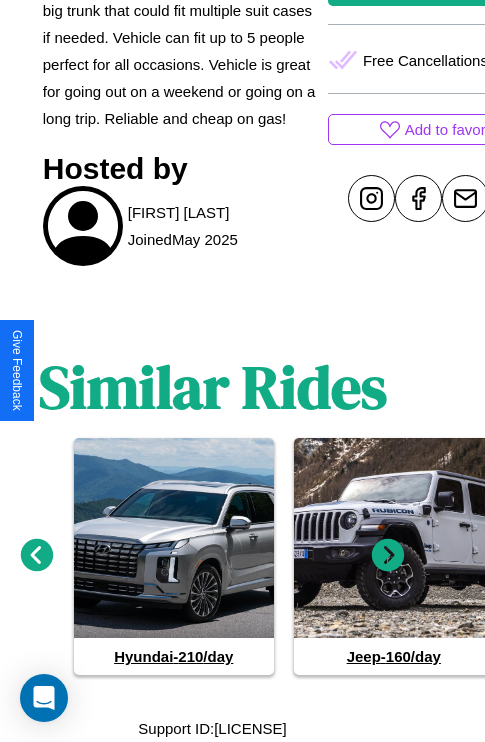 click 